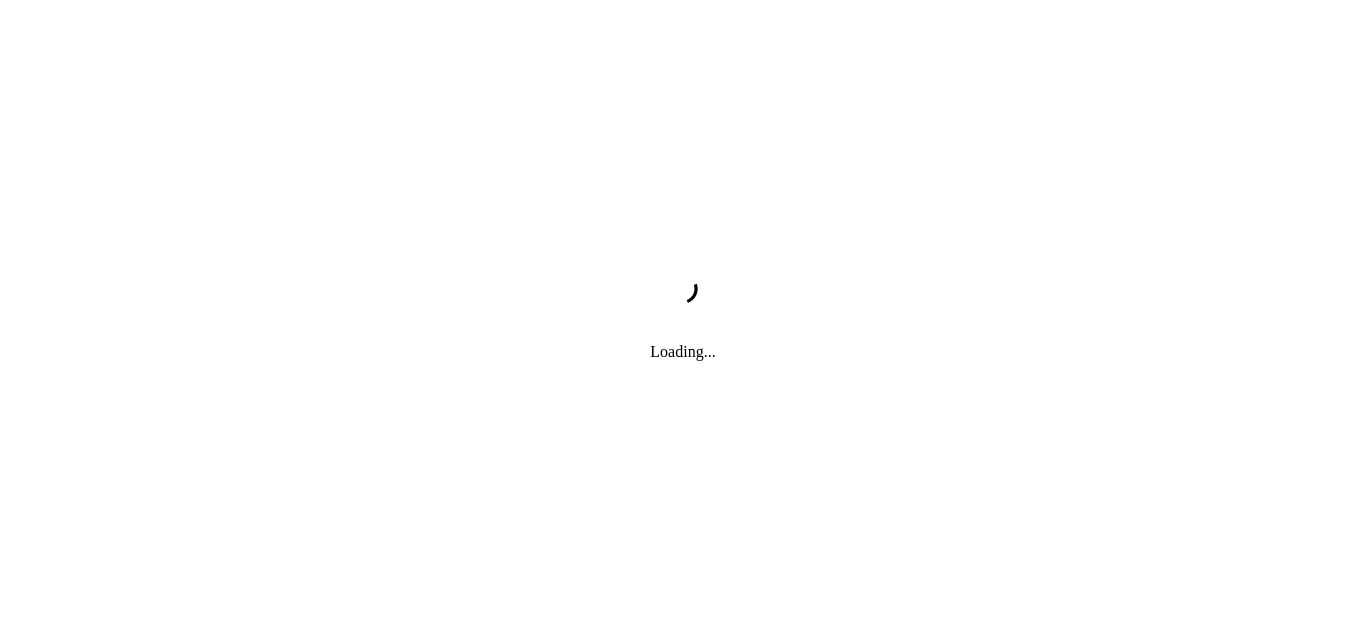 scroll, scrollTop: 0, scrollLeft: 0, axis: both 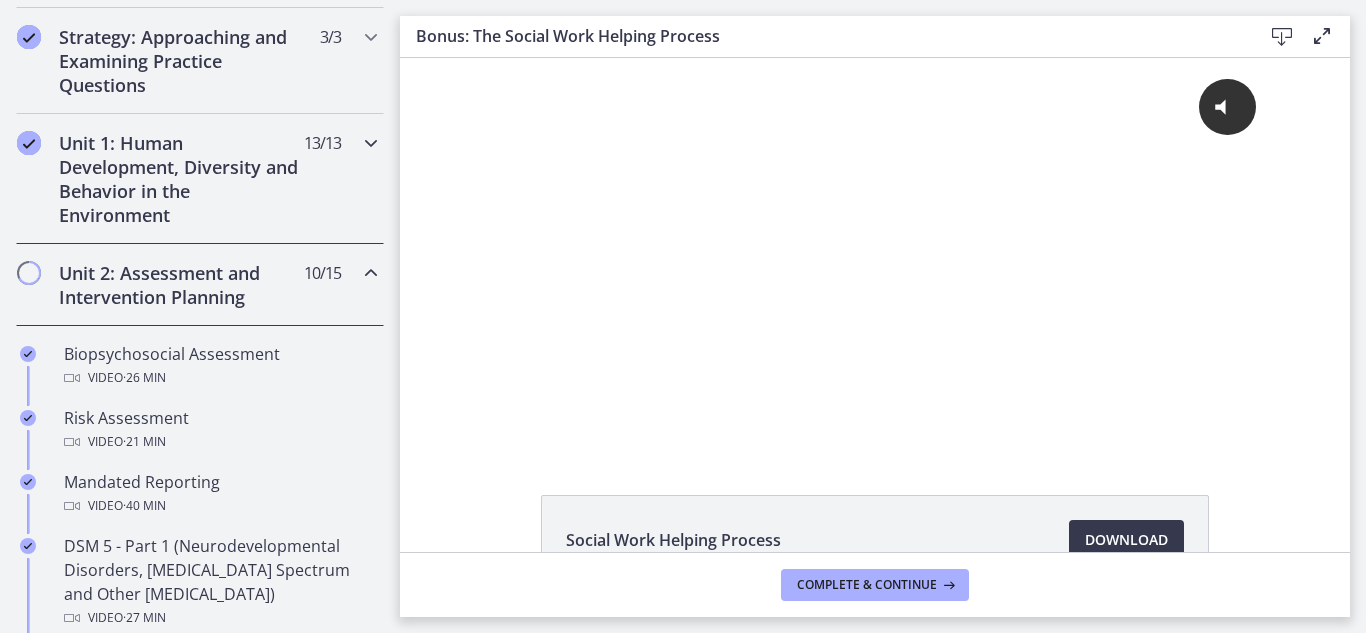 click on "Unit 1: Human Development, Diversity and Behavior in the Environment" at bounding box center [181, 179] 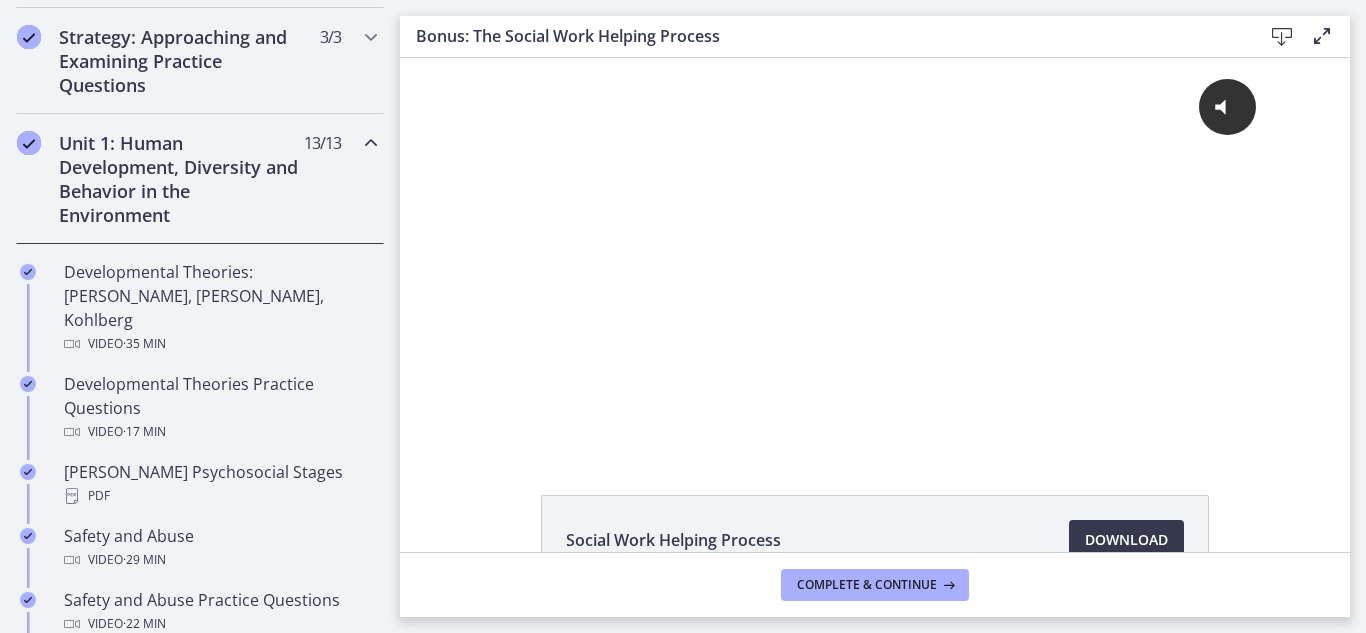 click on "Unit 1: Human Development, Diversity and Behavior in the Environment" at bounding box center (181, 179) 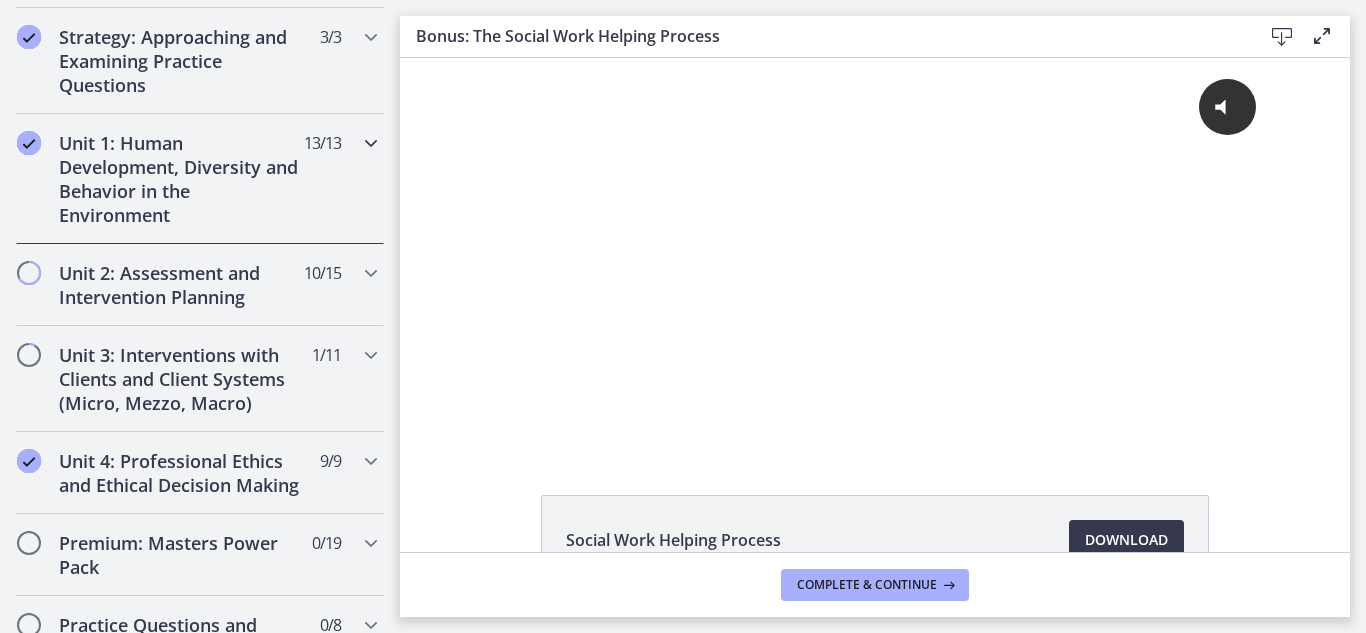 click on "Unit 1: Human Development, Diversity and Behavior in the Environment" at bounding box center [181, 179] 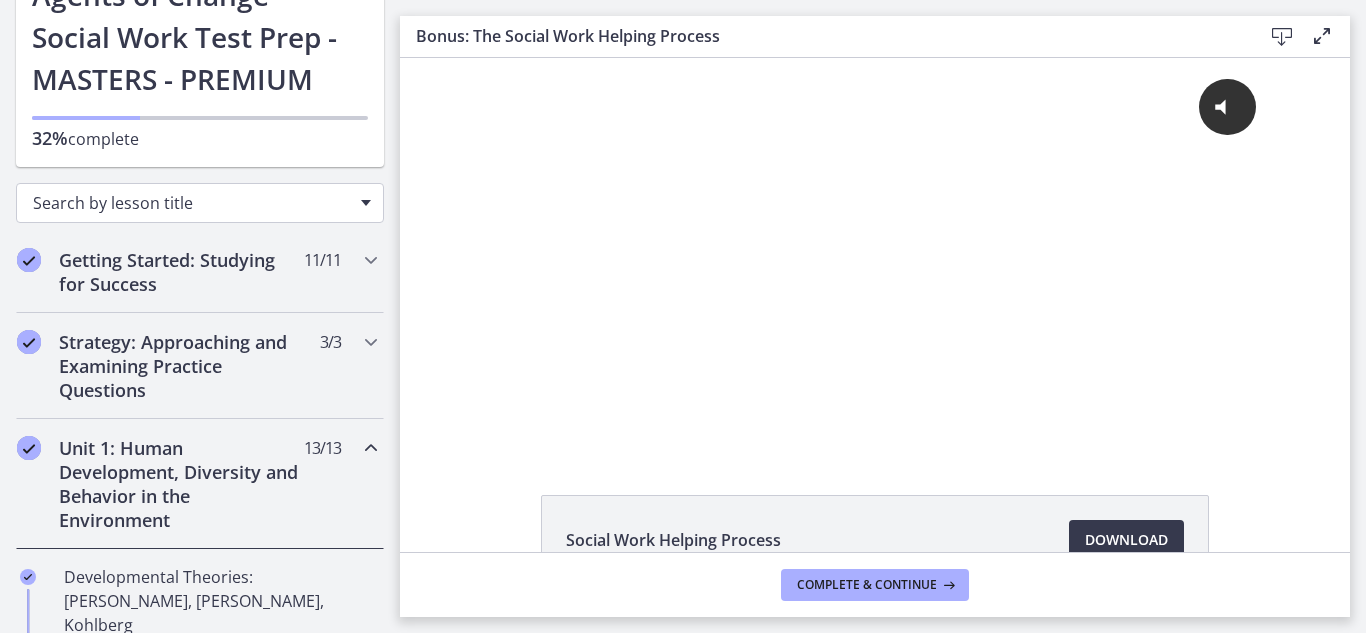 scroll, scrollTop: 148, scrollLeft: 0, axis: vertical 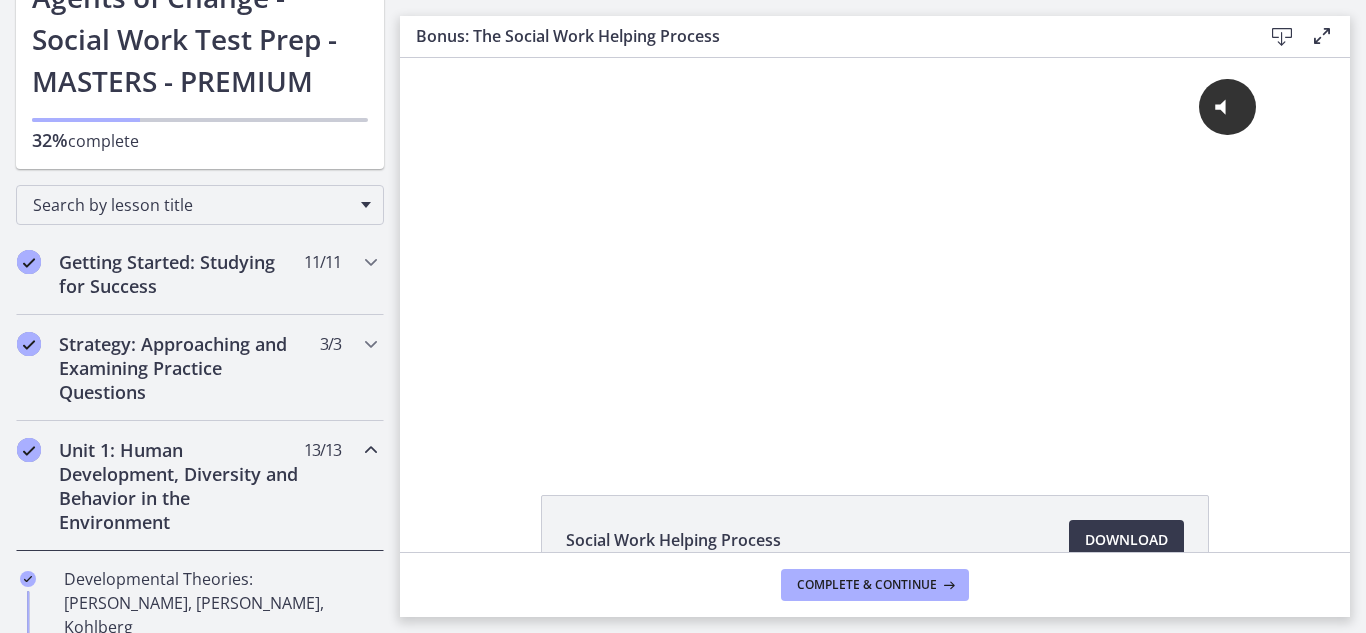 click on "Unit 1: Human Development, Diversity and Behavior in the Environment" at bounding box center (181, 486) 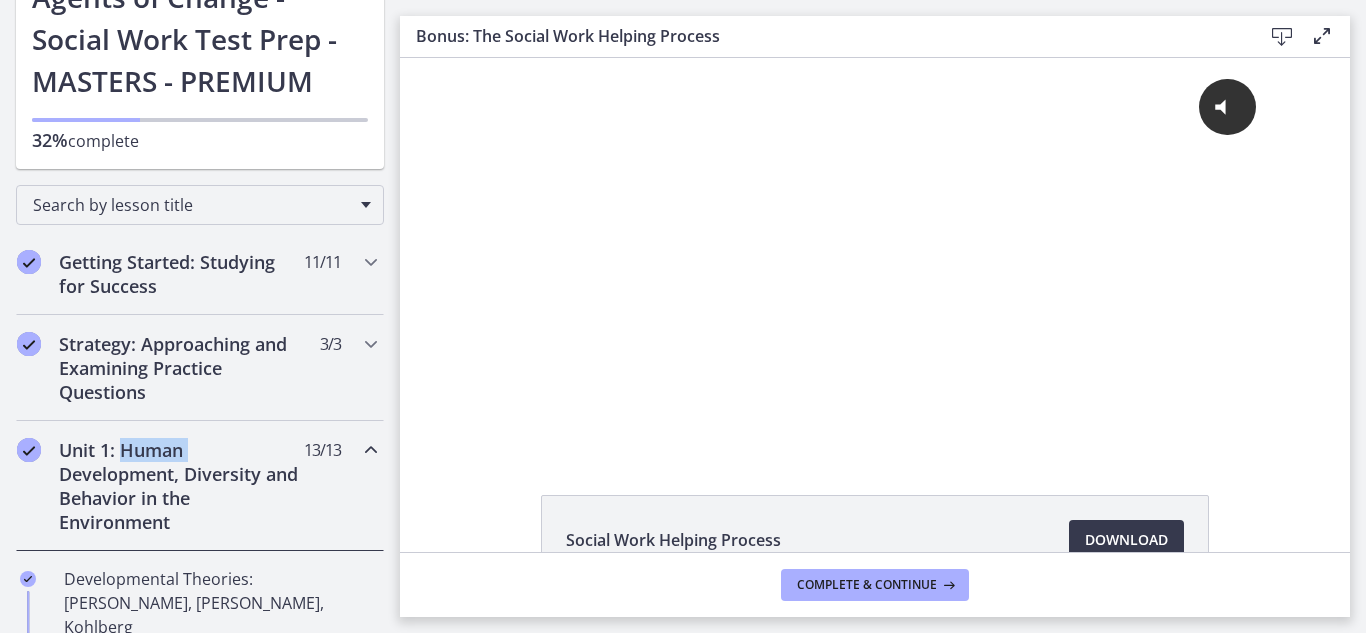 click on "Unit 1: Human Development, Diversity and Behavior in the Environment" at bounding box center [181, 486] 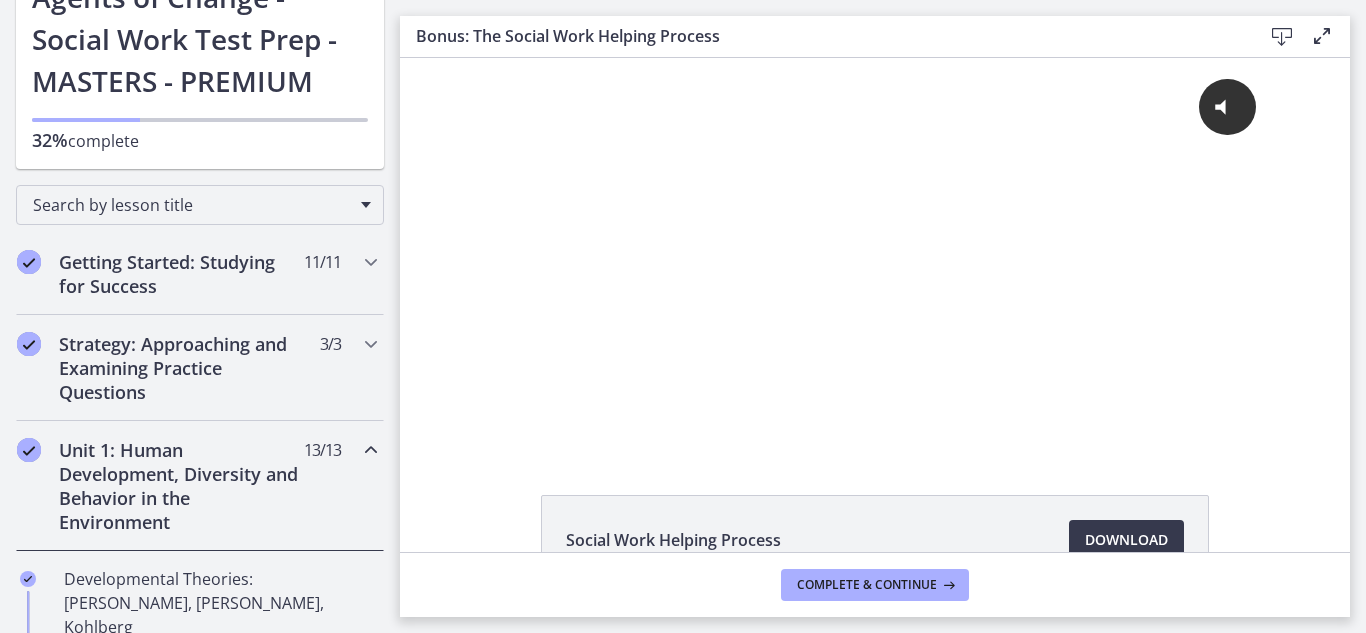 click on "Unit 1: Human Development, Diversity and Behavior in the Environment" at bounding box center [181, 486] 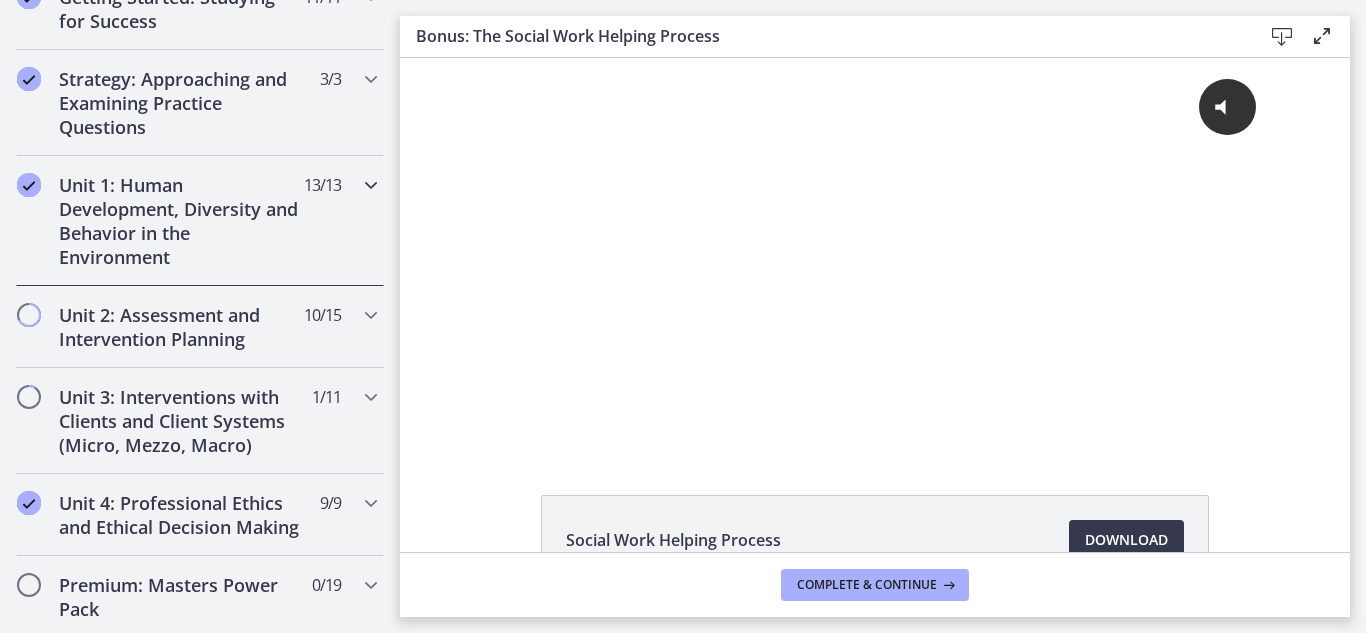 scroll, scrollTop: 414, scrollLeft: 0, axis: vertical 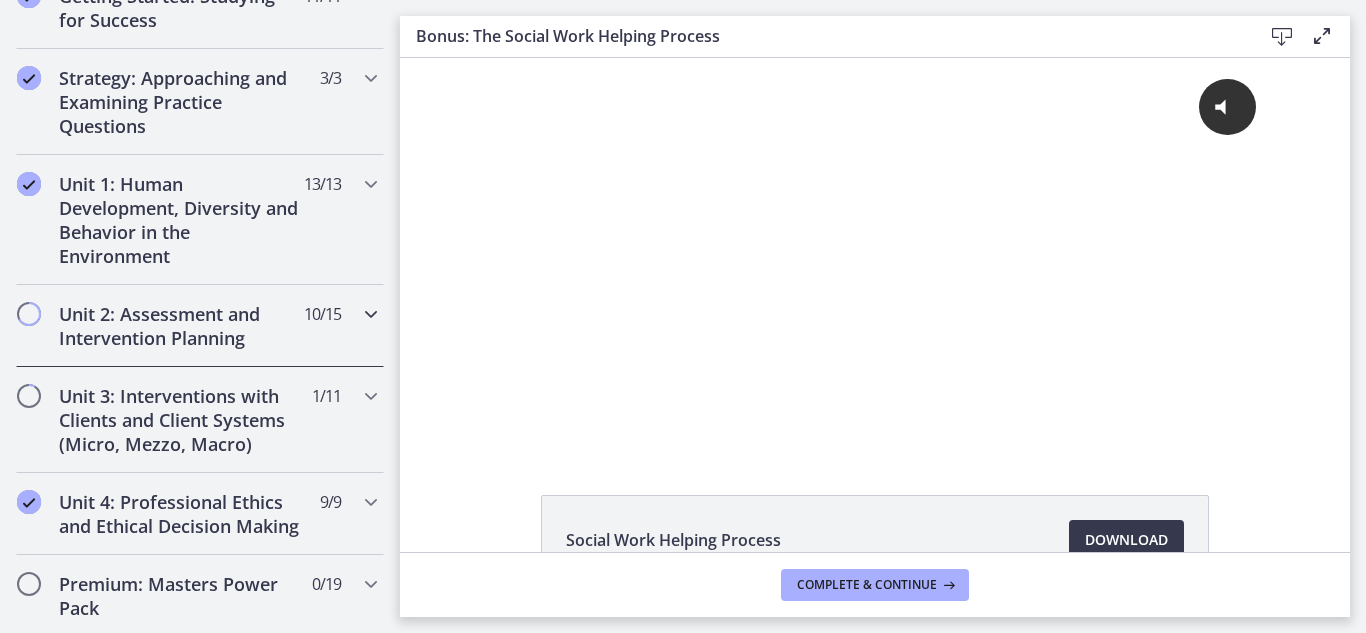 click on "Unit 2: Assessment and Intervention Planning" at bounding box center (181, 326) 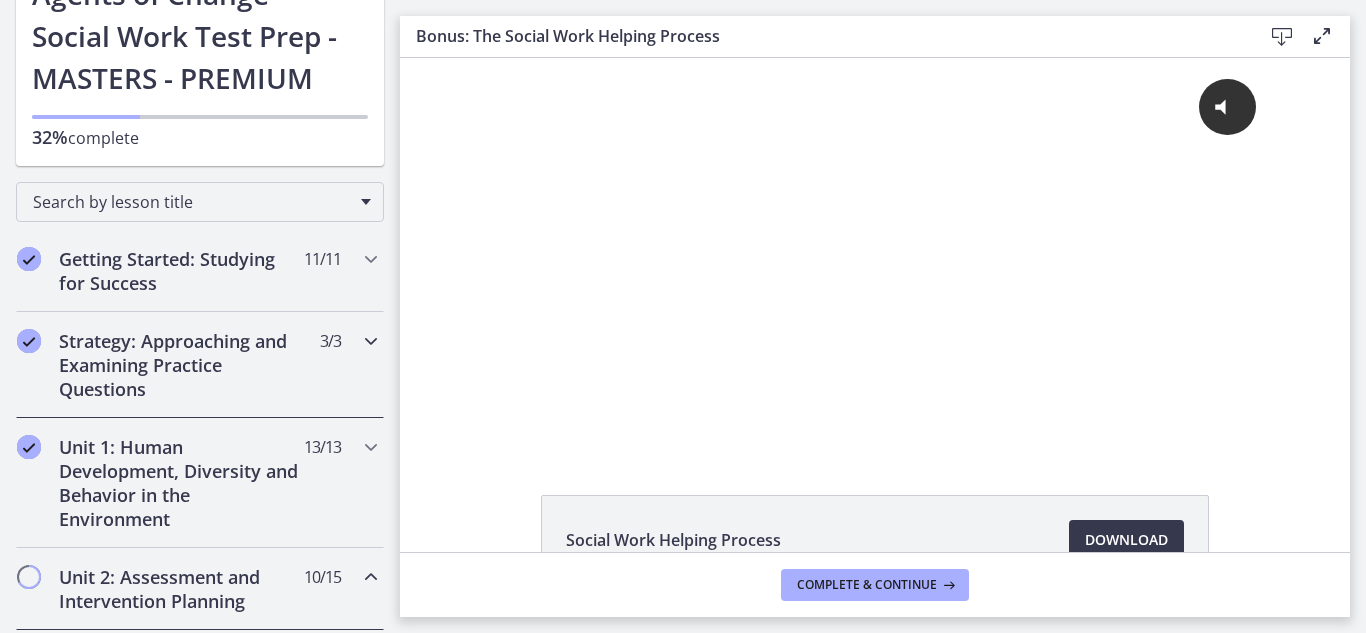scroll, scrollTop: 347, scrollLeft: 0, axis: vertical 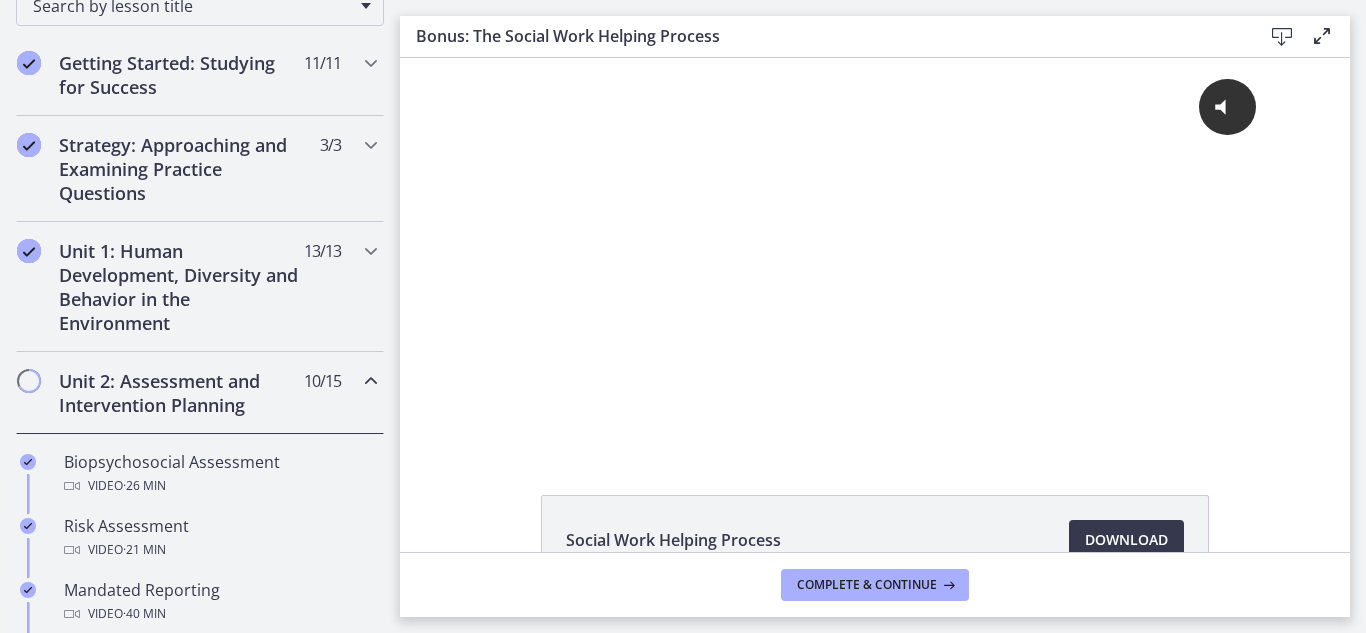 click on "Unit 2: Assessment and Intervention Planning" at bounding box center [181, 393] 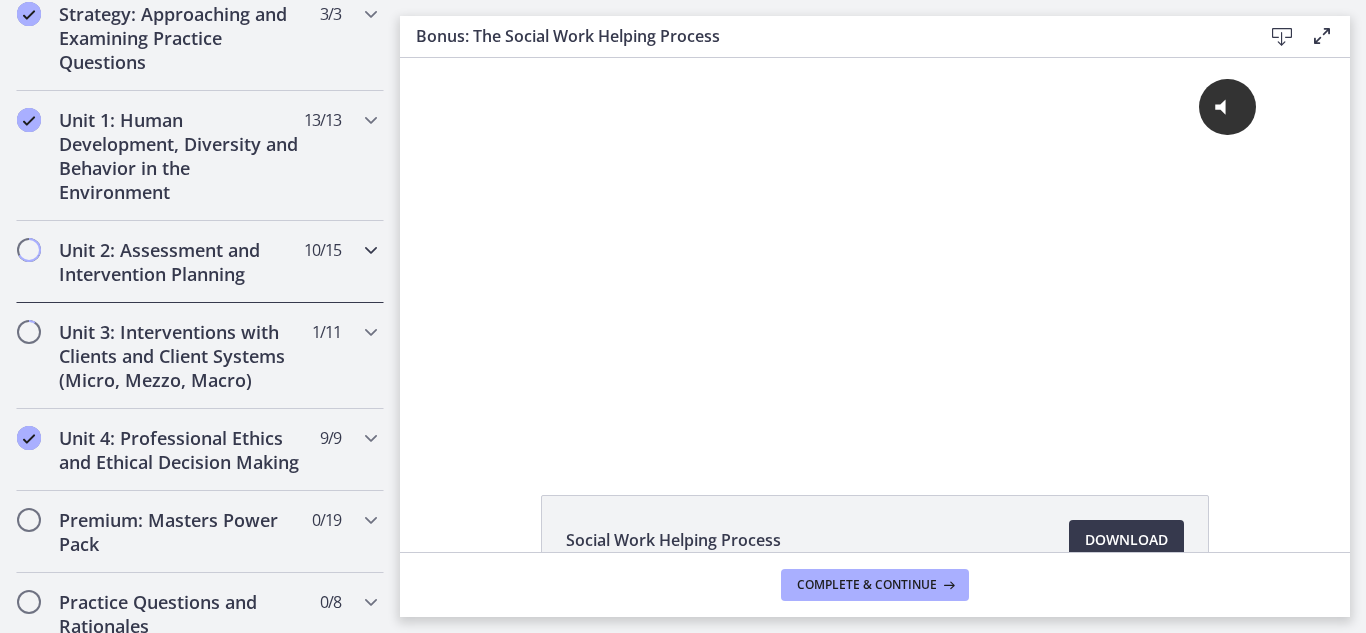 scroll, scrollTop: 482, scrollLeft: 0, axis: vertical 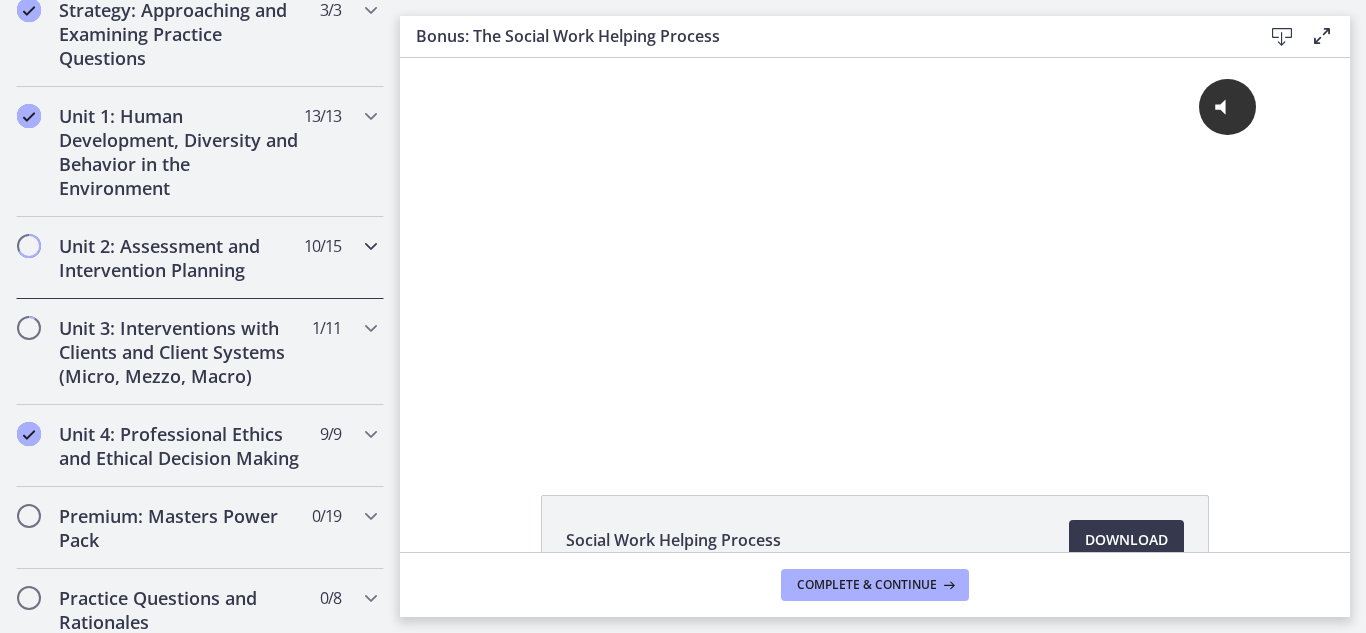 click on "Unit 2: Assessment and Intervention Planning" at bounding box center (181, 258) 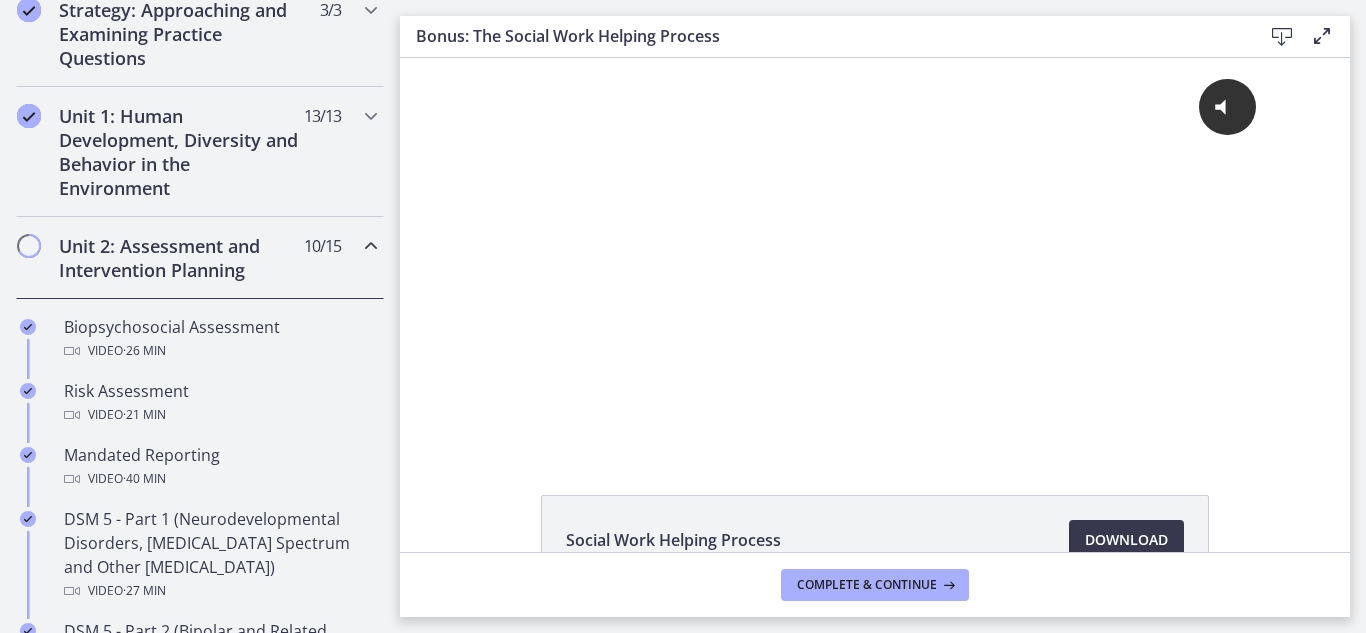 click on "Unit 2: Assessment and Intervention Planning" at bounding box center (181, 258) 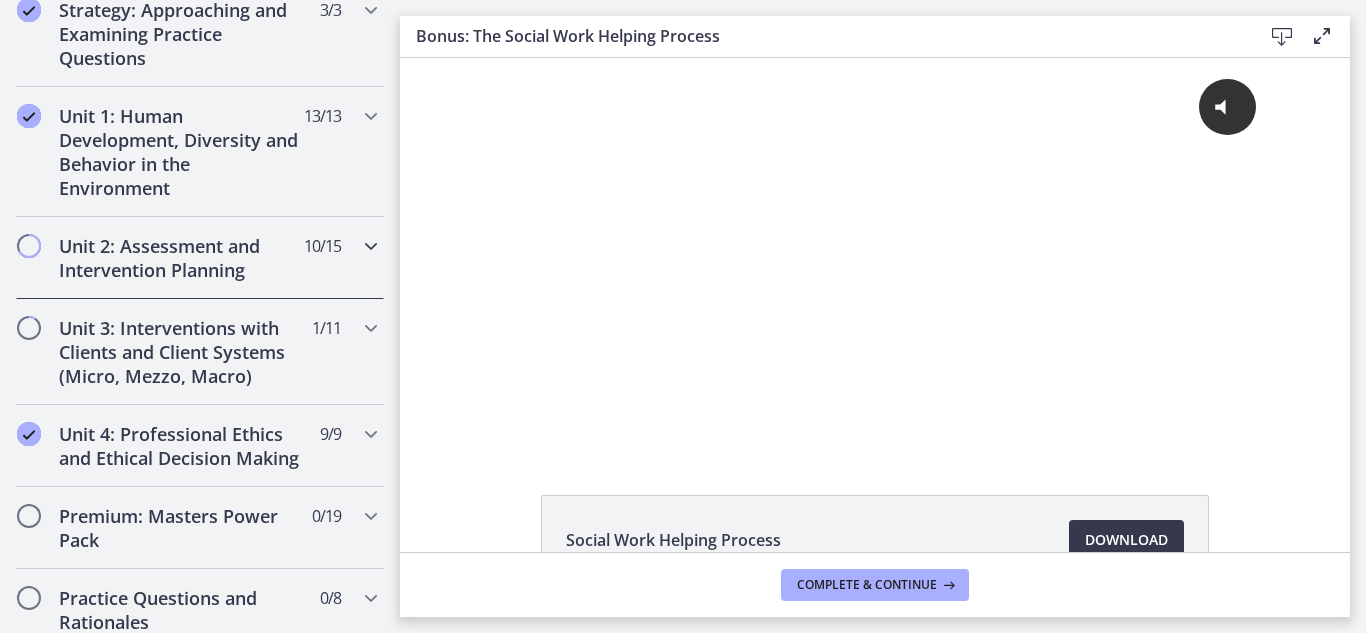 click on "Unit 2: Assessment and Intervention Planning" at bounding box center [181, 258] 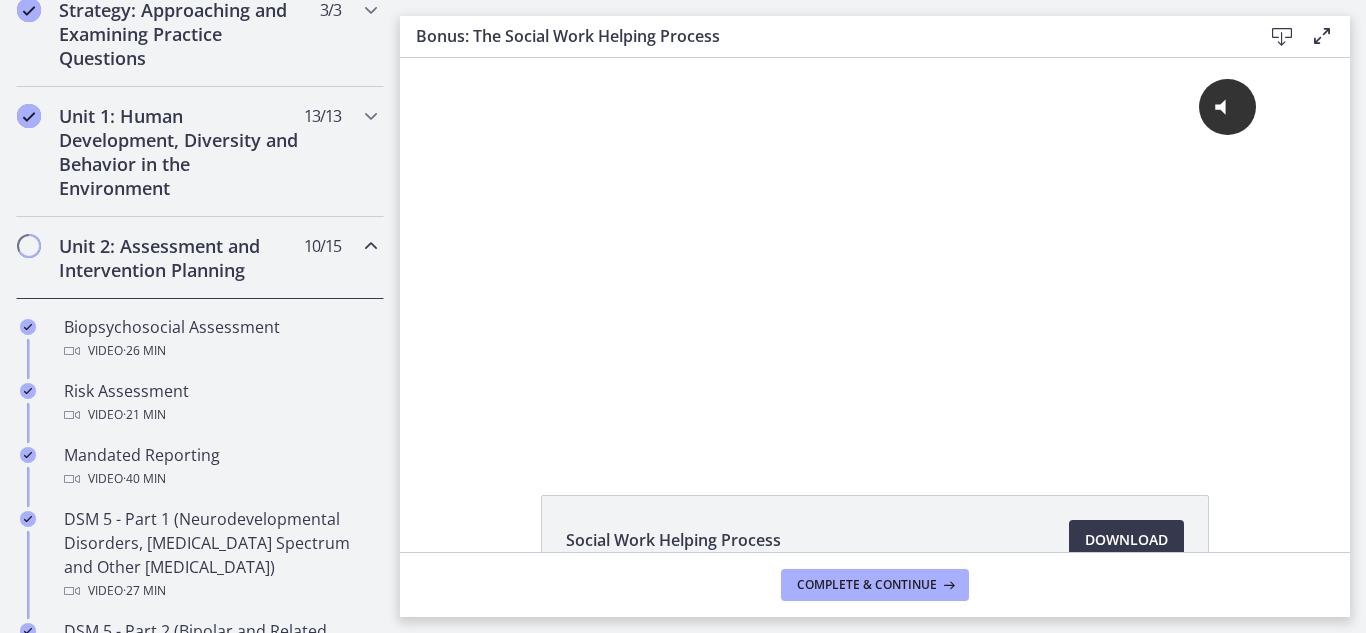 click on "Unit 2: Assessment and Intervention Planning" at bounding box center [181, 258] 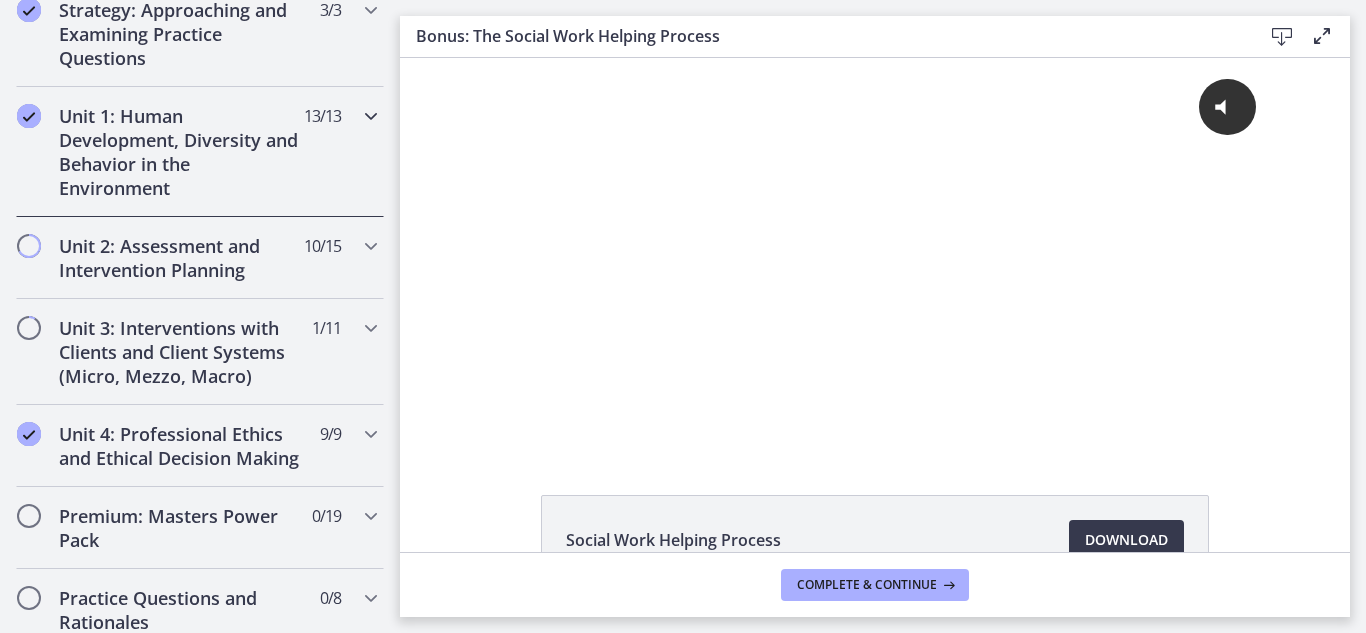 click on "Unit 1: Human Development, Diversity and Behavior in the Environment" at bounding box center [181, 152] 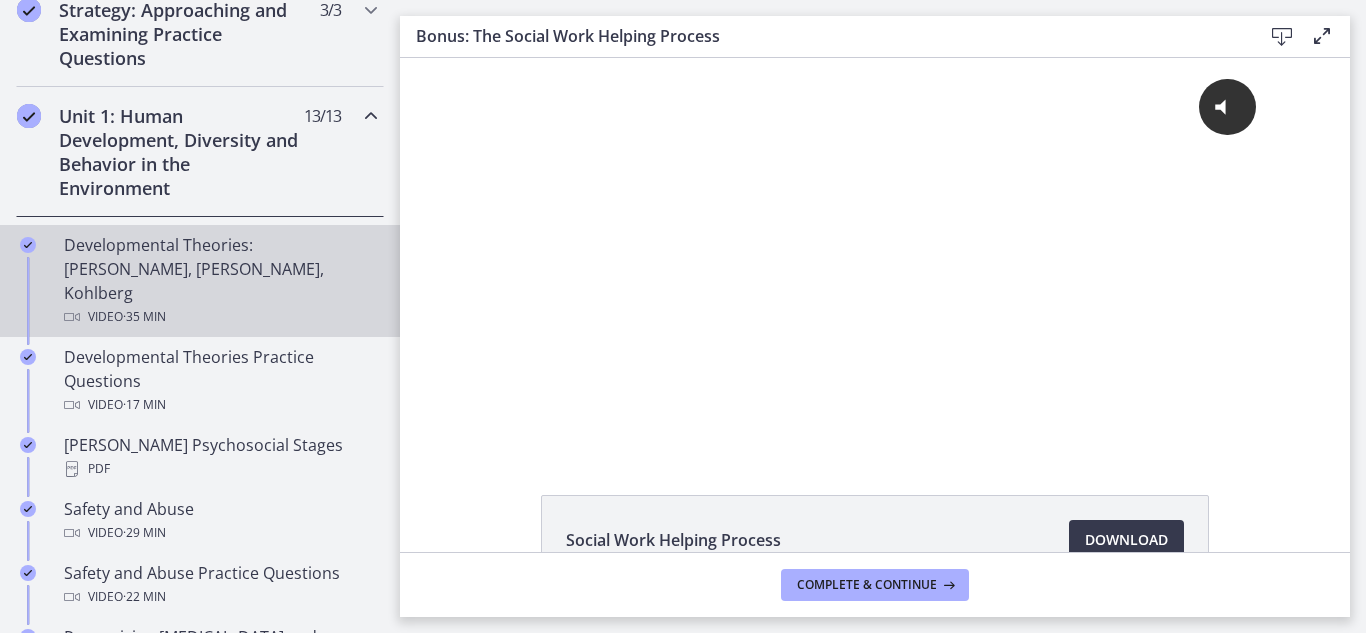 click on "Developmental Theories: Erikson, Piaget, Kohlberg
Video
·  35 min" at bounding box center [220, 281] 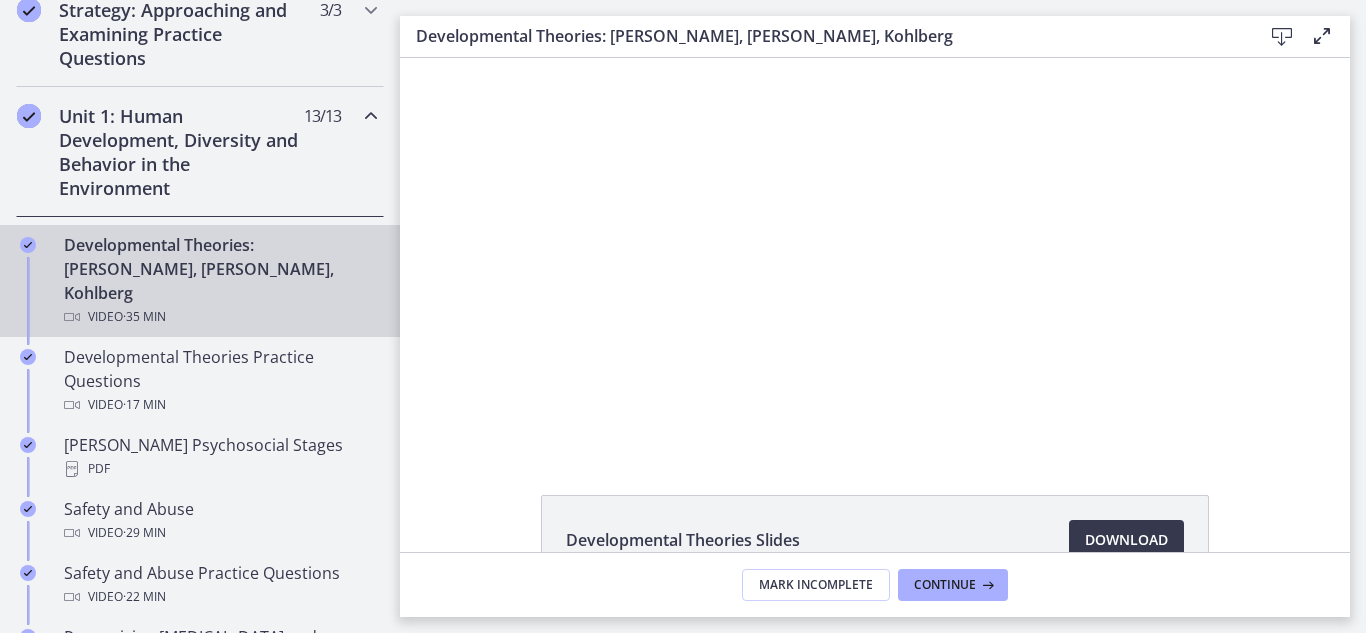 scroll, scrollTop: 0, scrollLeft: 0, axis: both 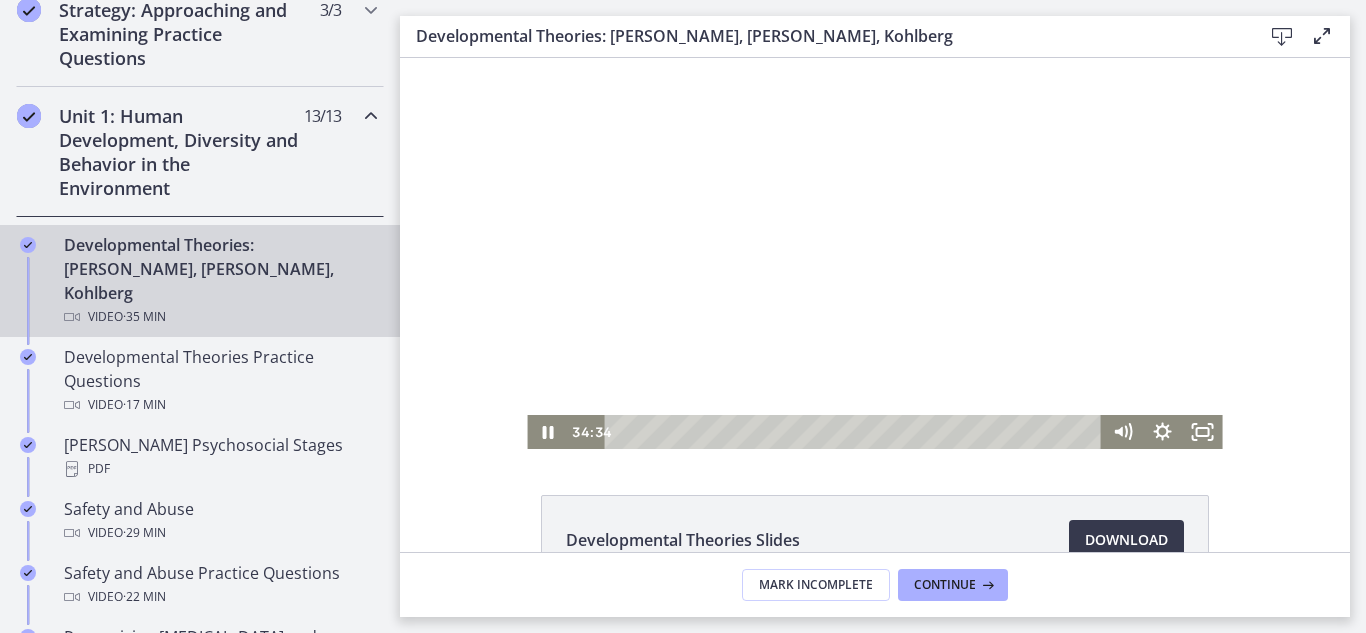 click at bounding box center (874, 253) 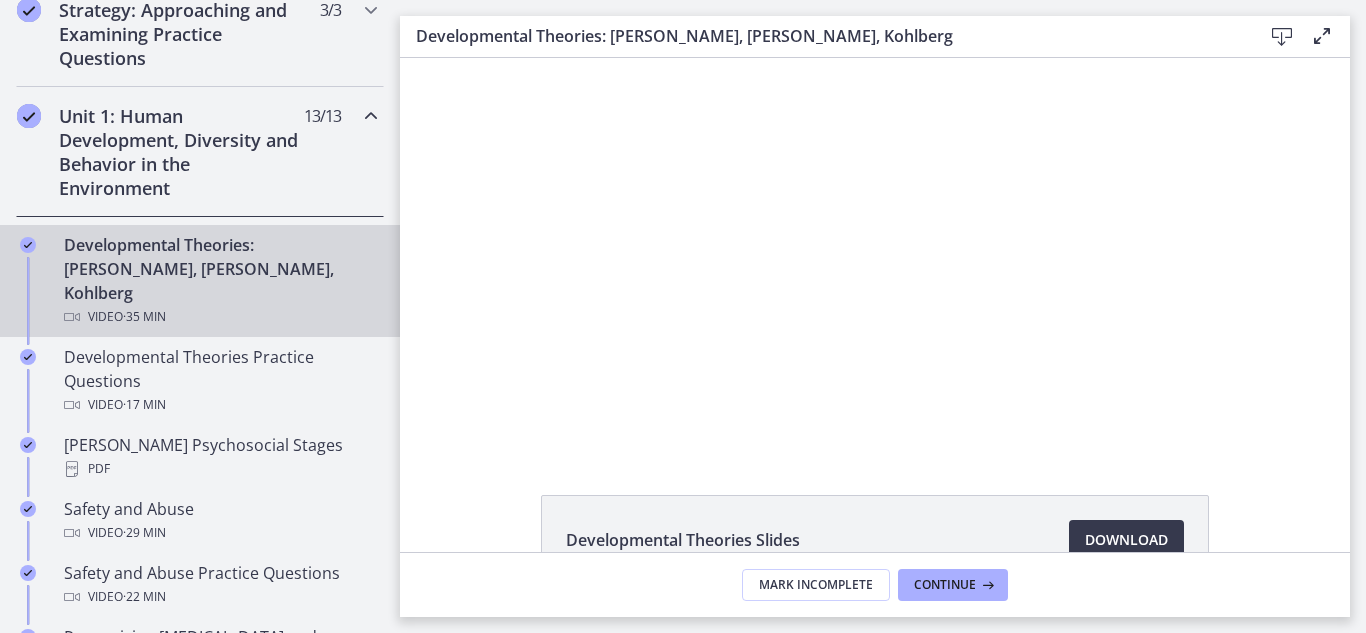 click on "Unit 1: Human Development, Diversity and Behavior in the Environment" at bounding box center [181, 152] 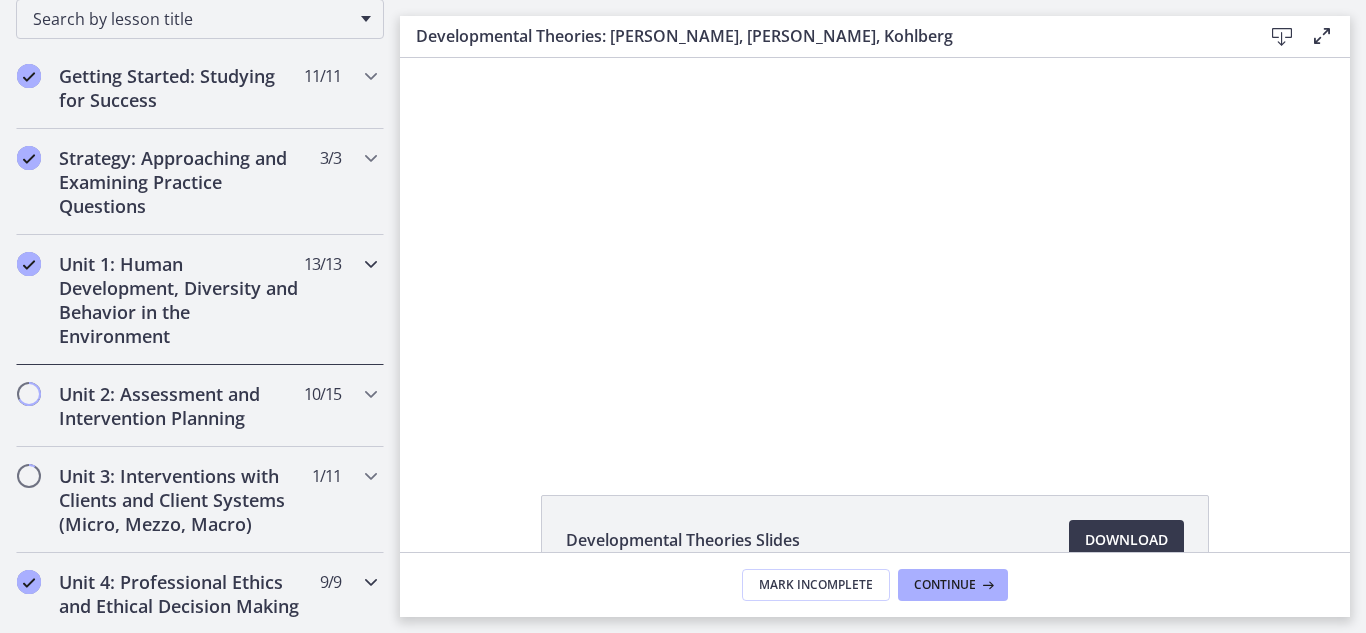scroll, scrollTop: 0, scrollLeft: 0, axis: both 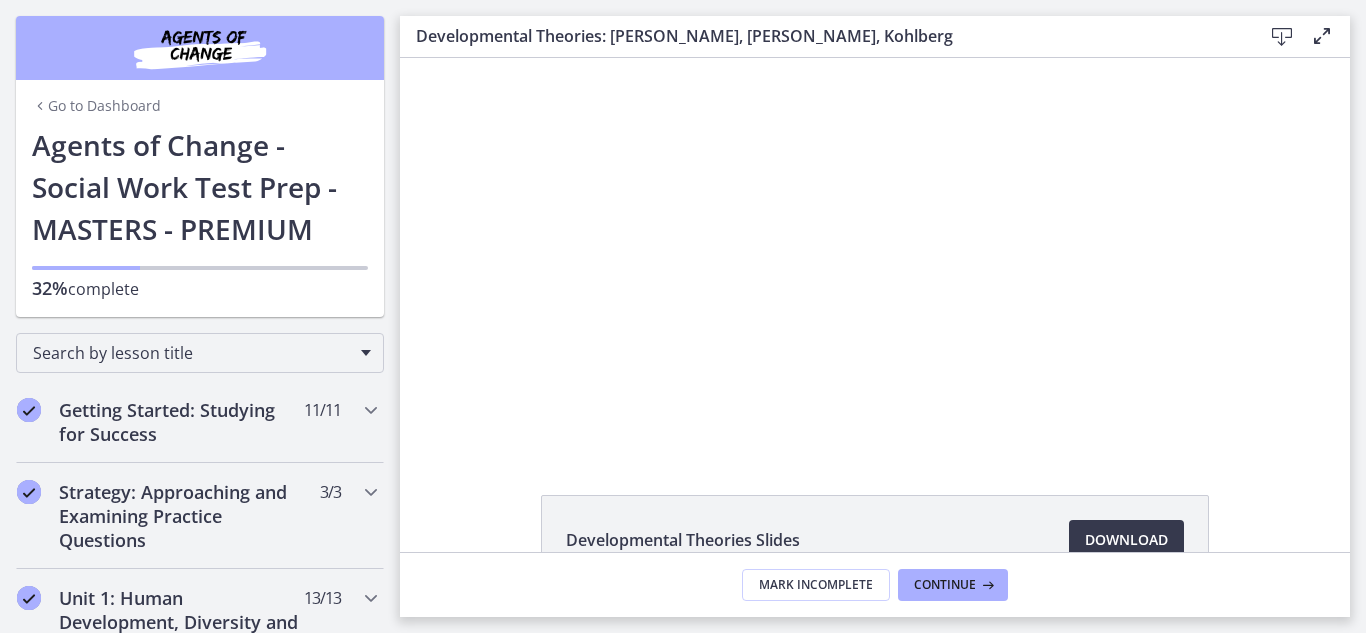 click on "Go to Dashboard" at bounding box center (96, 106) 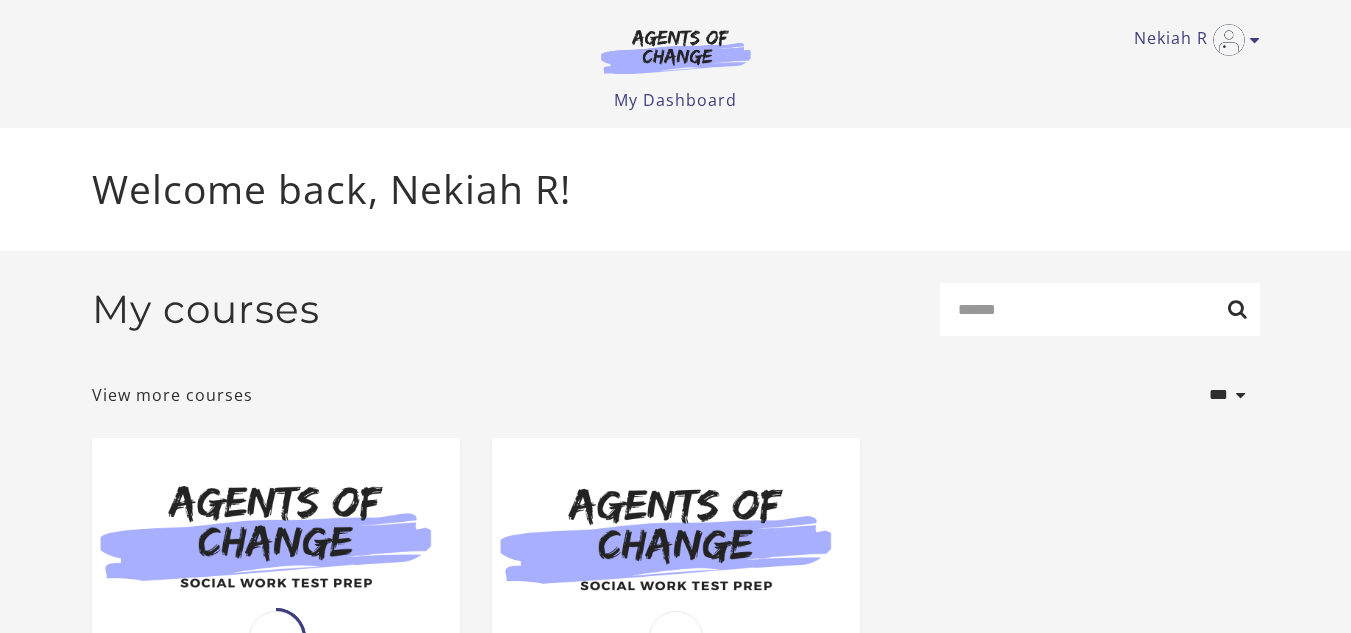 scroll, scrollTop: 0, scrollLeft: 0, axis: both 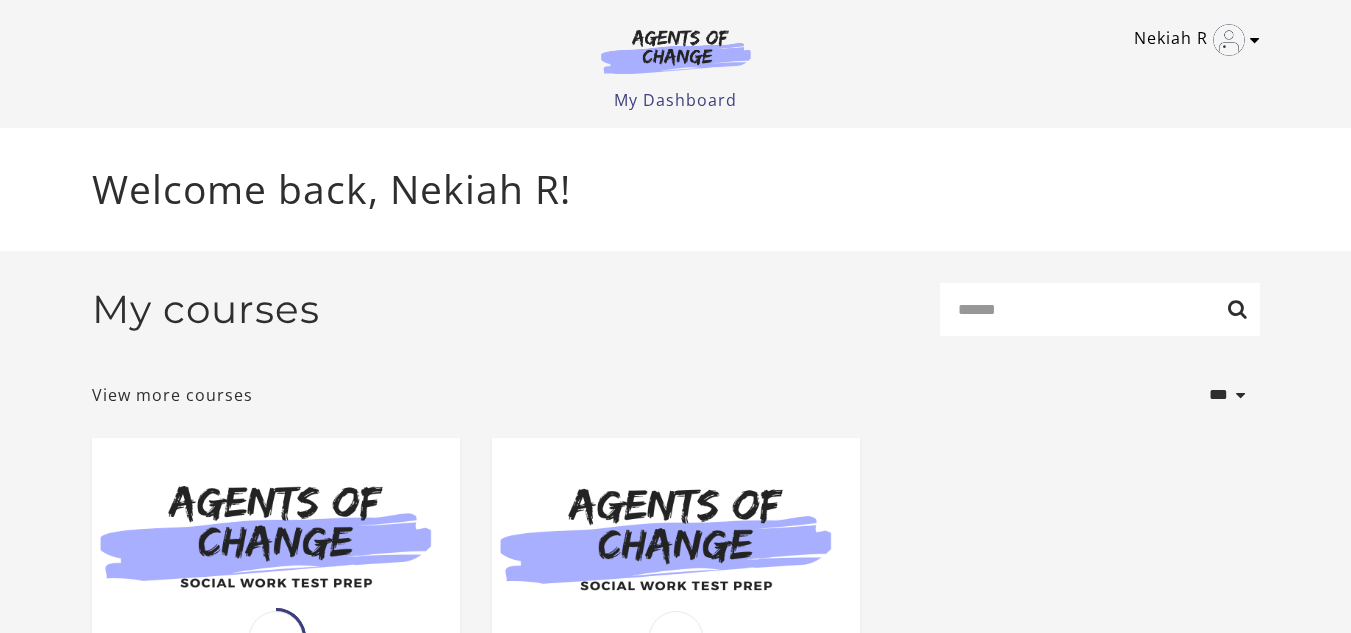 click at bounding box center (1229, 40) 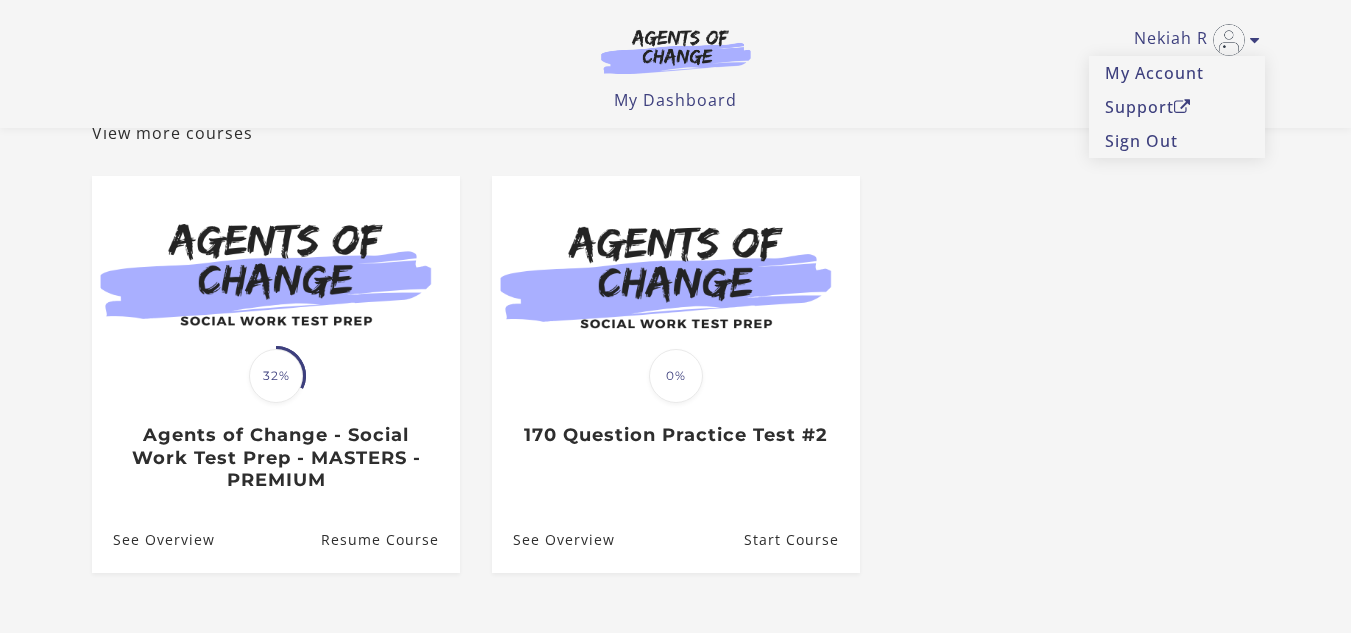 scroll, scrollTop: 133, scrollLeft: 0, axis: vertical 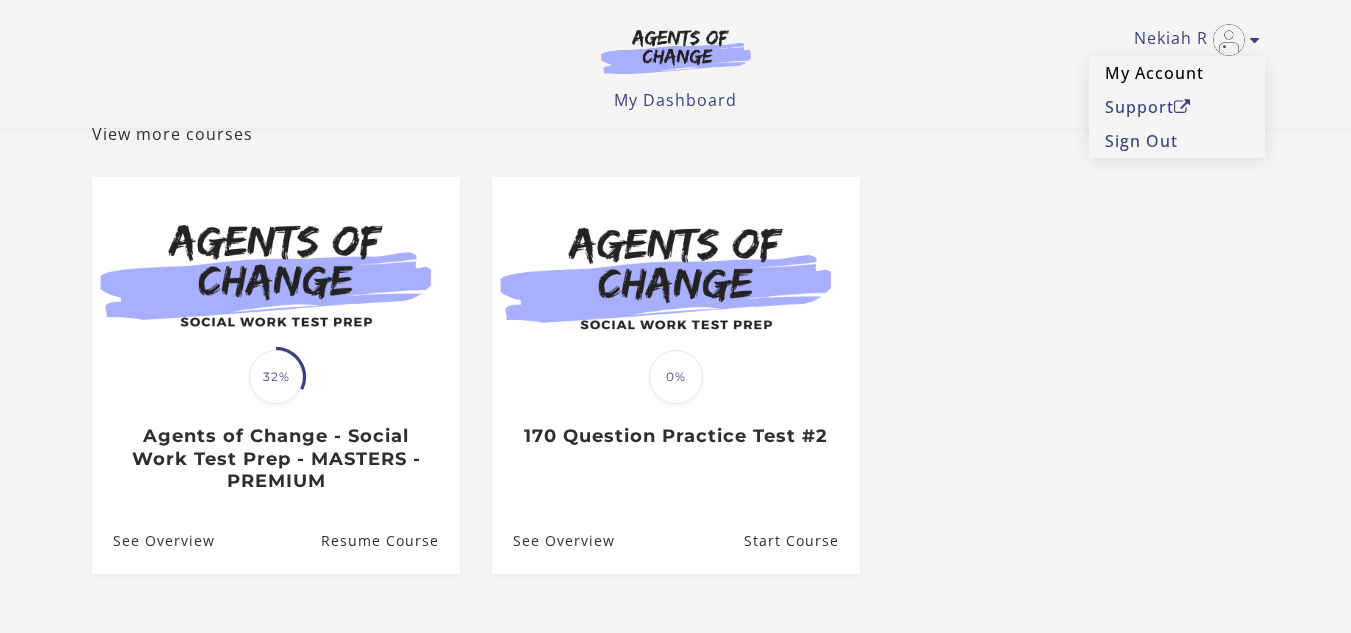 click on "My Account" at bounding box center [1177, 73] 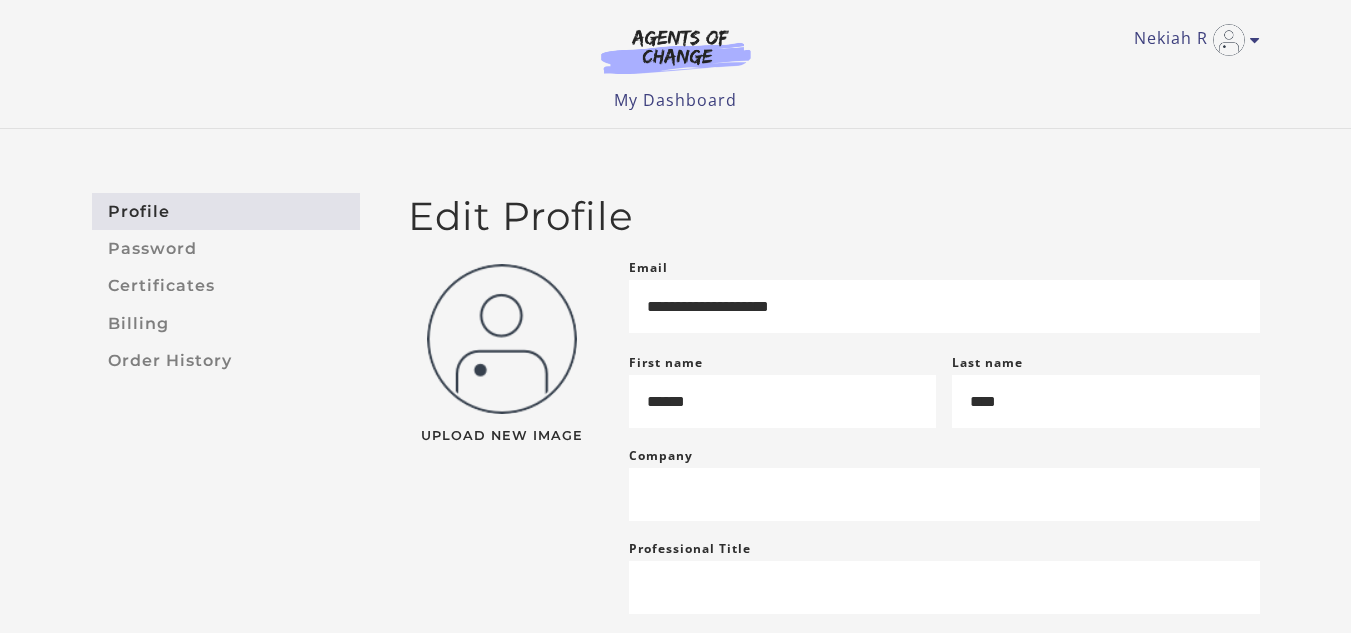 scroll, scrollTop: 0, scrollLeft: 0, axis: both 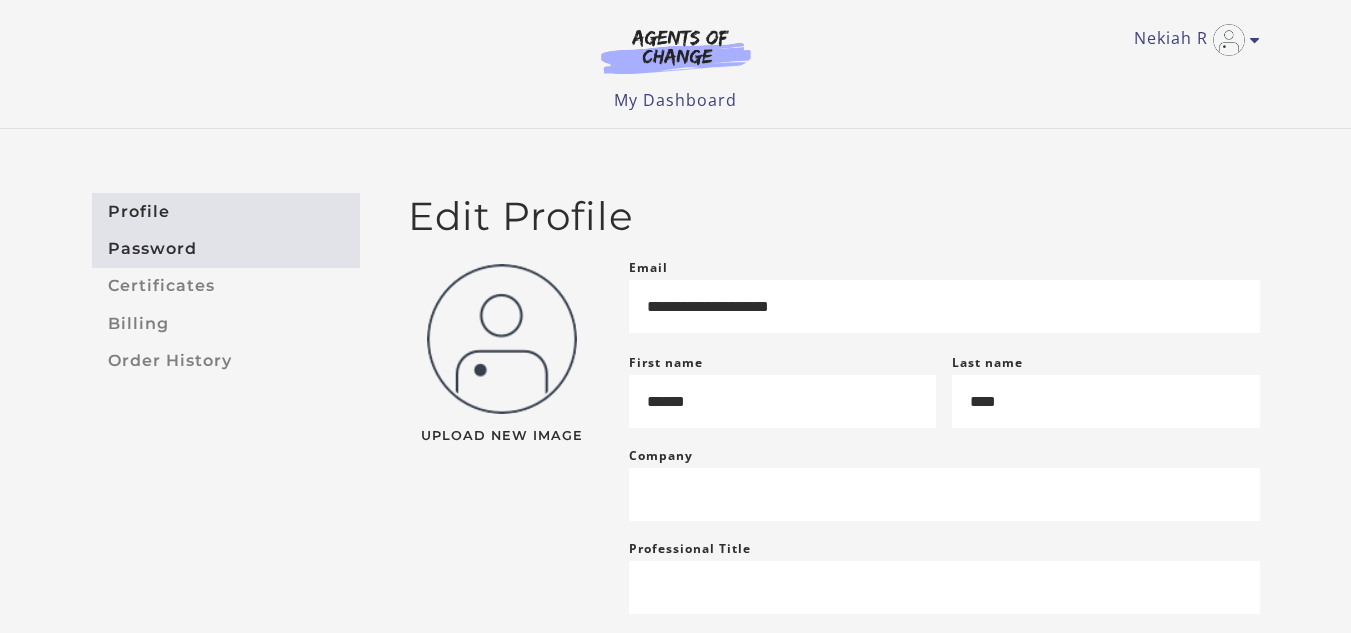 click on "Password" at bounding box center [226, 248] 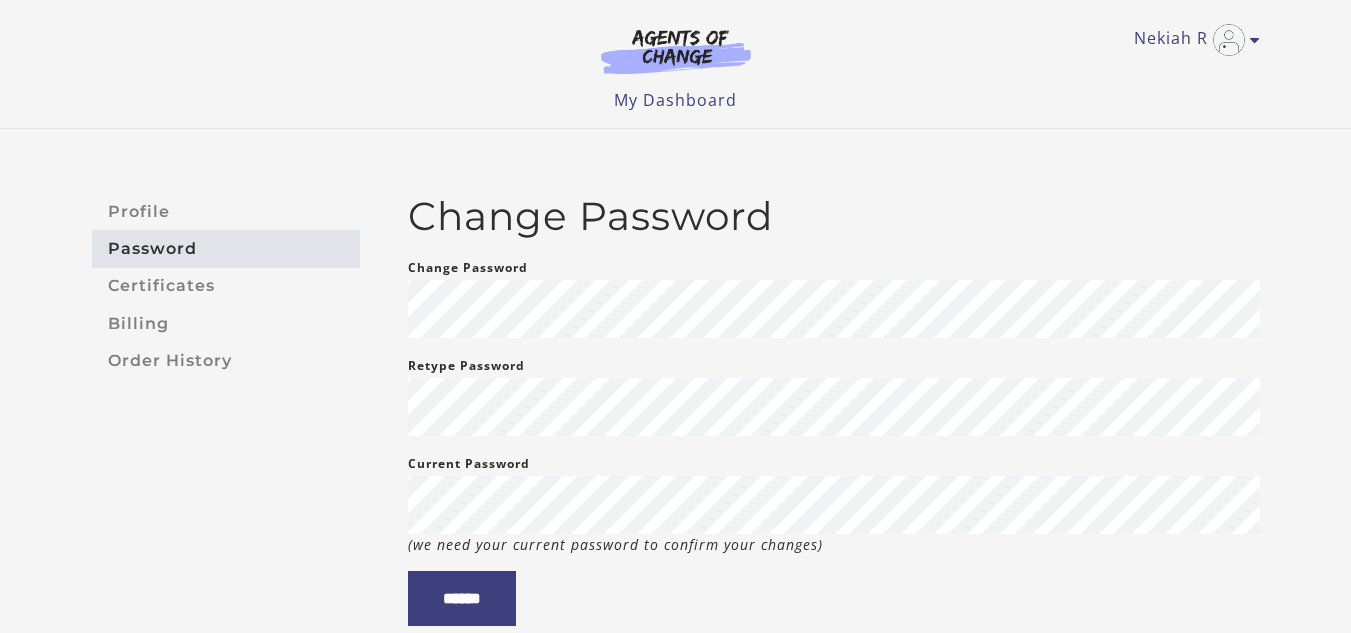 scroll, scrollTop: 0, scrollLeft: 0, axis: both 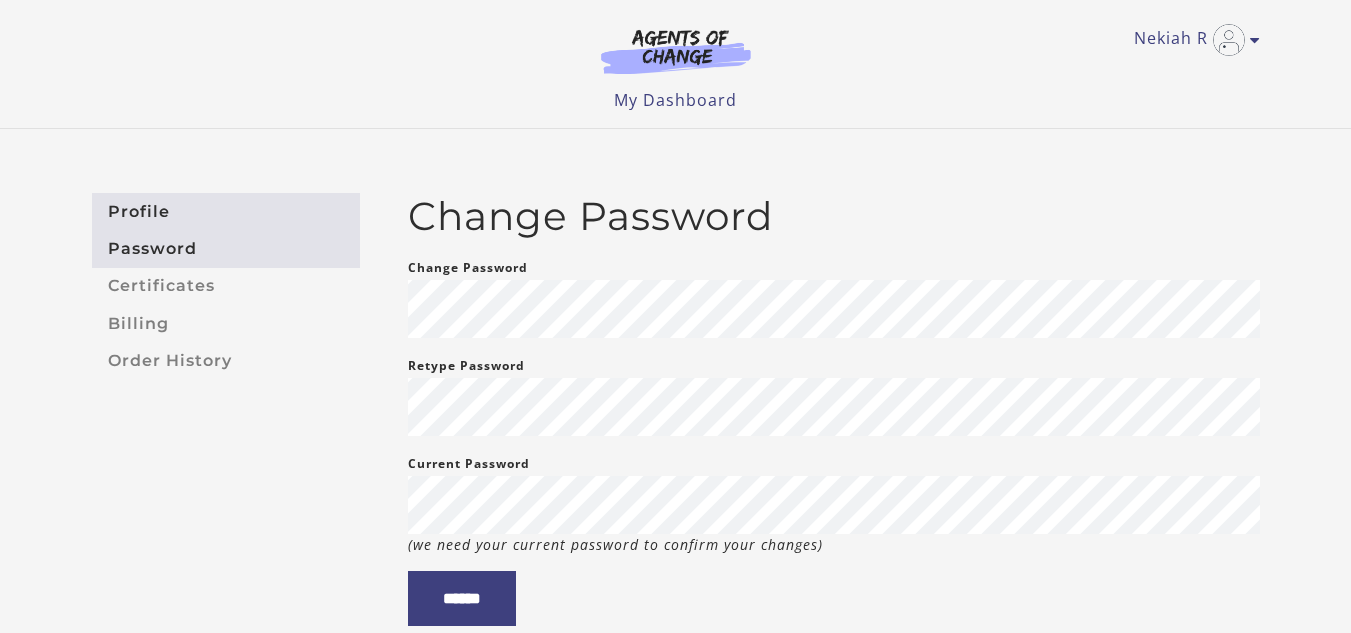 click on "Profile" at bounding box center (226, 211) 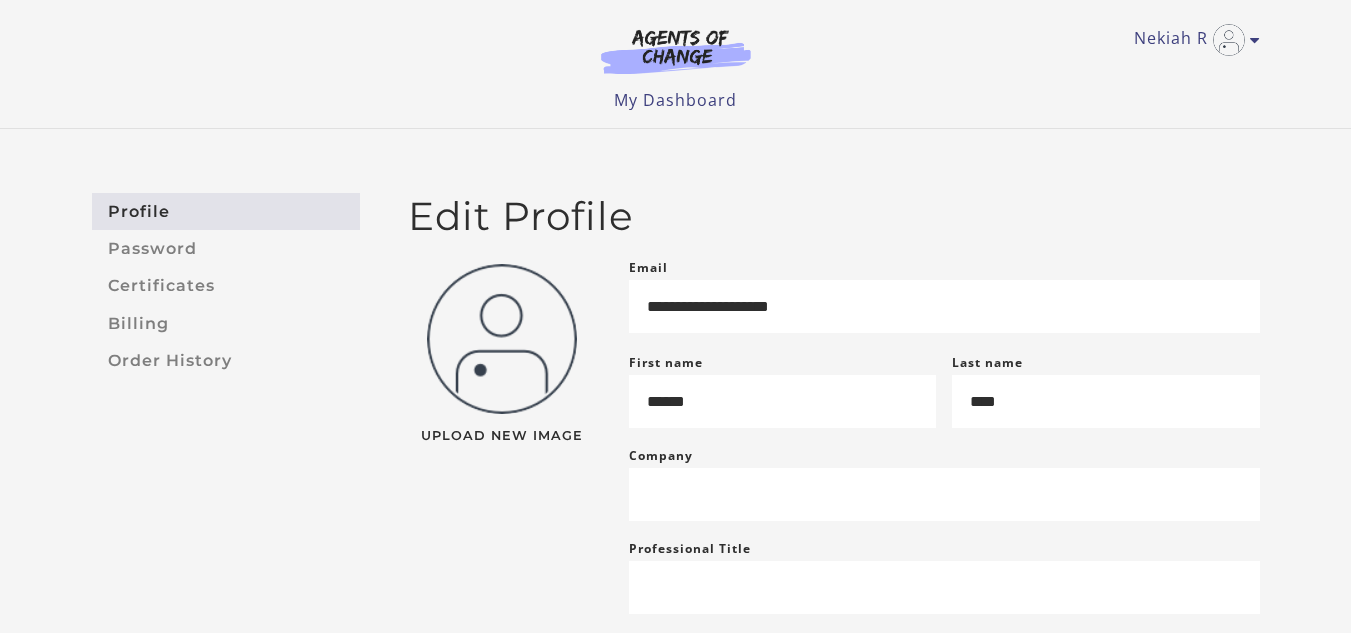 scroll, scrollTop: 0, scrollLeft: 0, axis: both 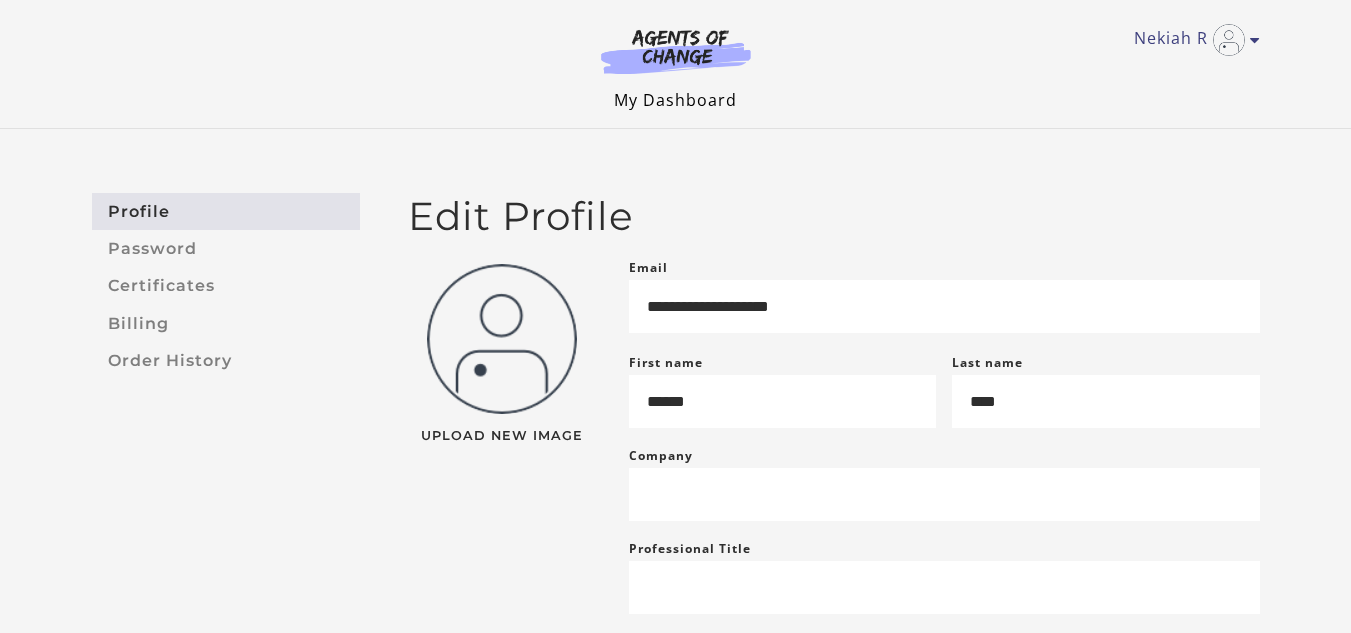 click on "My Dashboard" at bounding box center [675, 100] 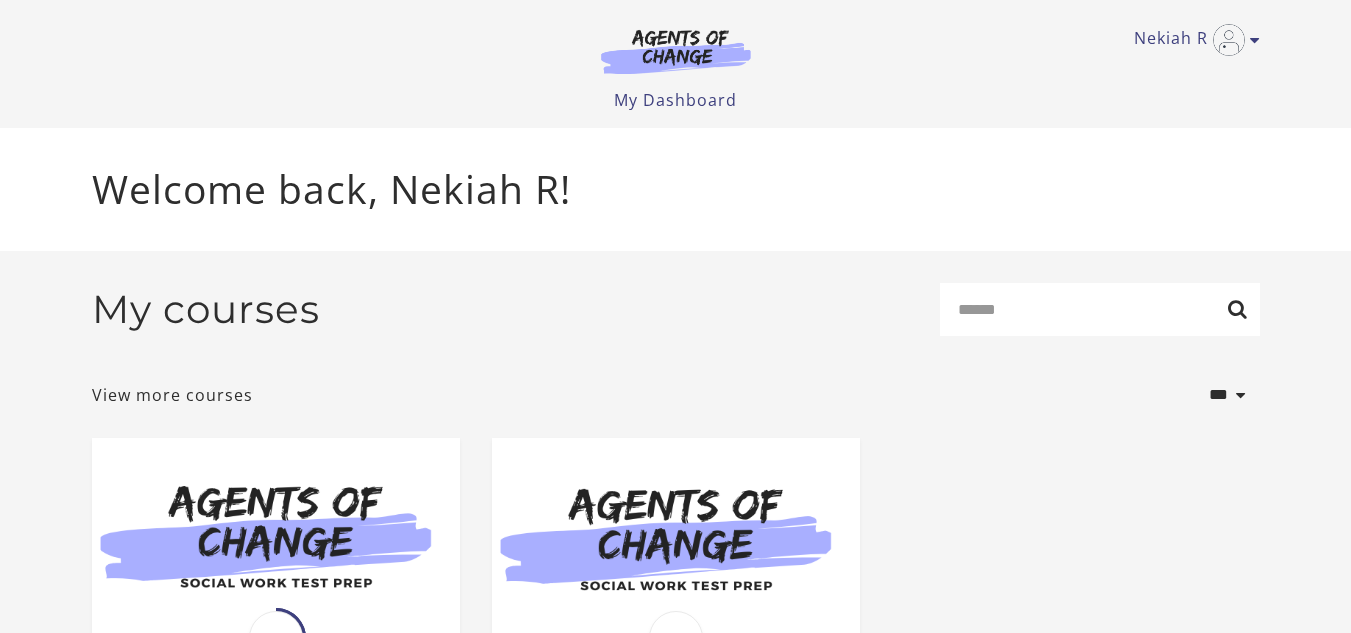 scroll, scrollTop: 0, scrollLeft: 0, axis: both 